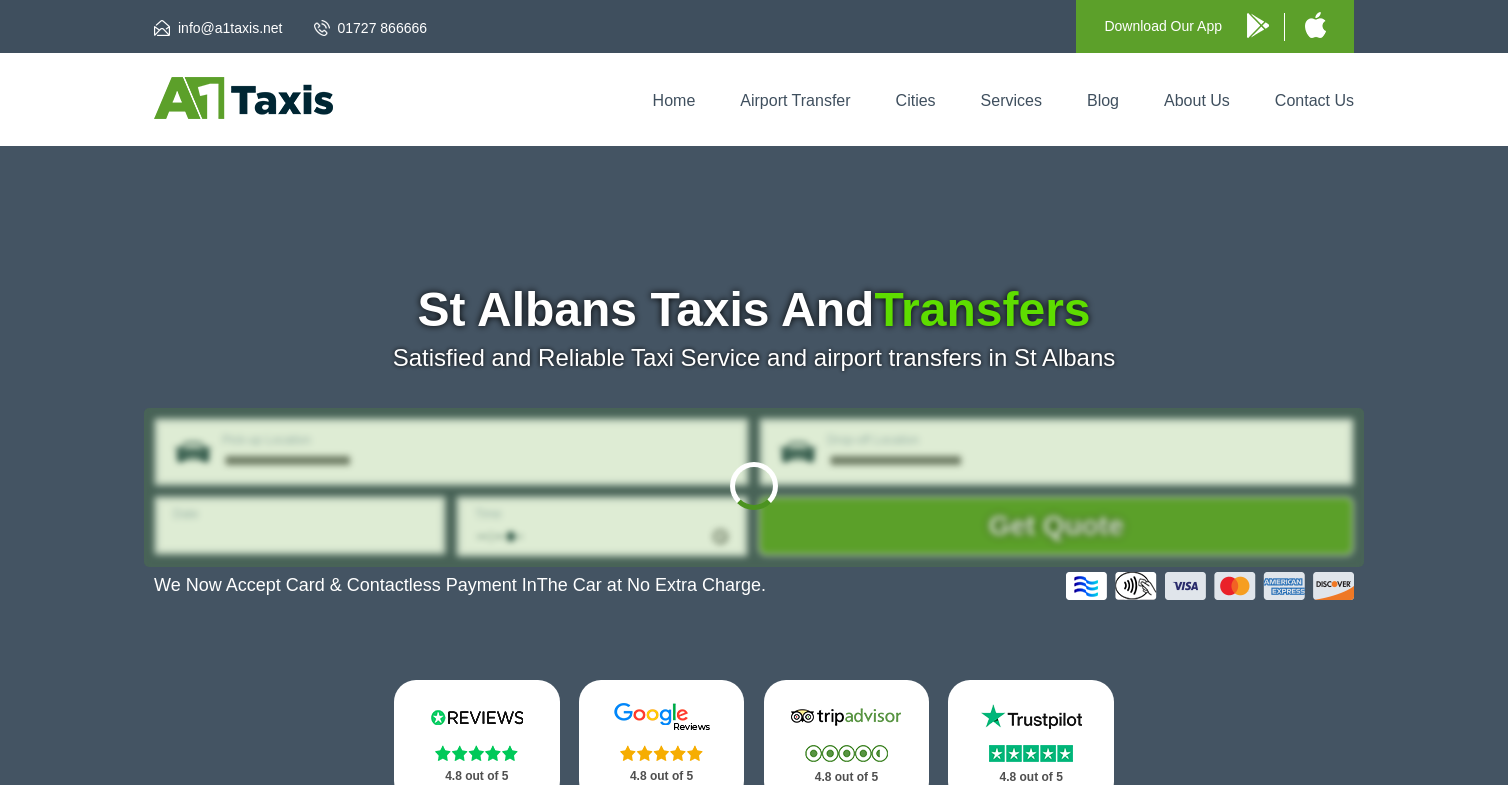 scroll, scrollTop: 0, scrollLeft: 0, axis: both 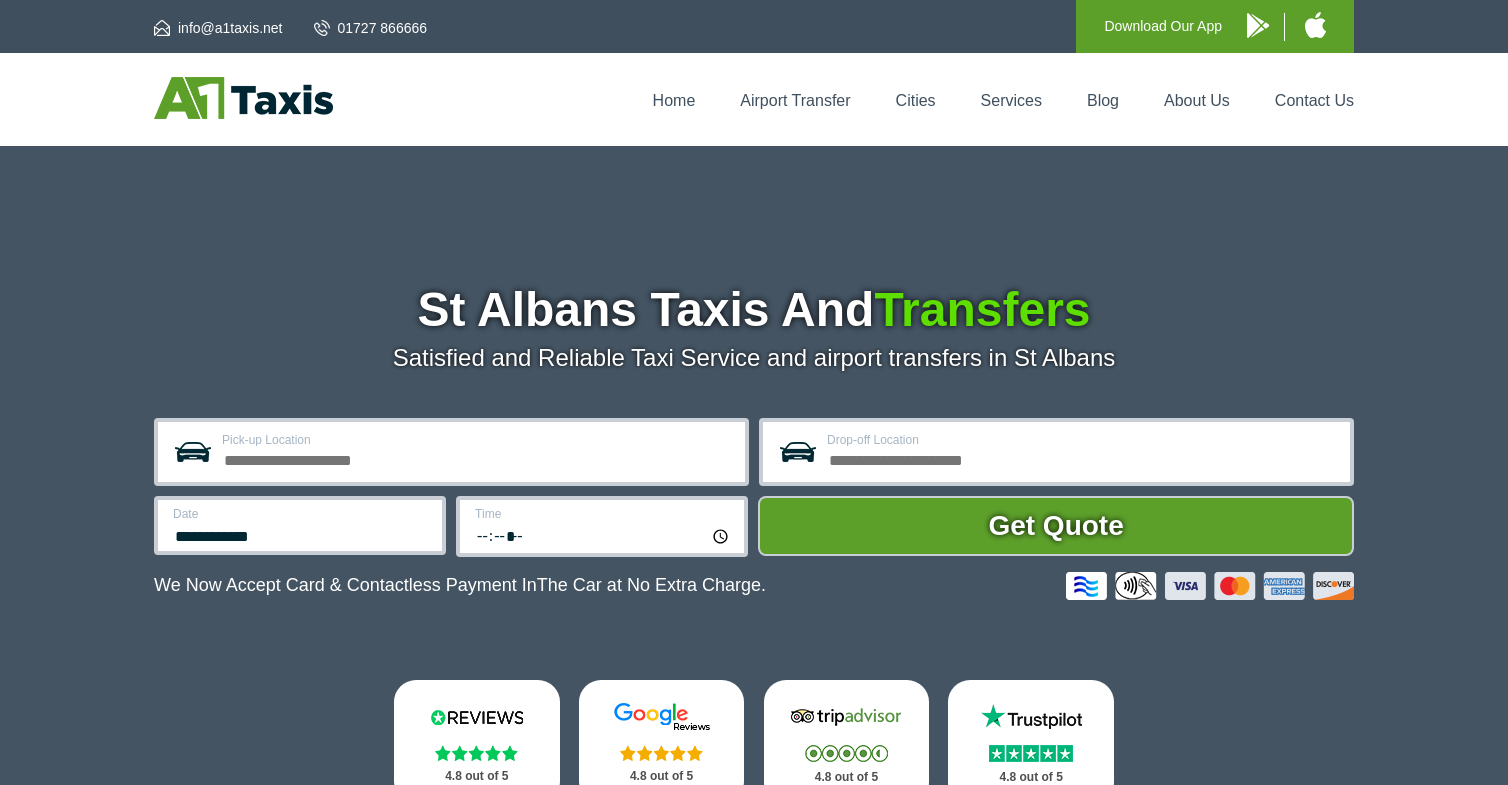 click on "Pick-up Location" at bounding box center (477, 458) 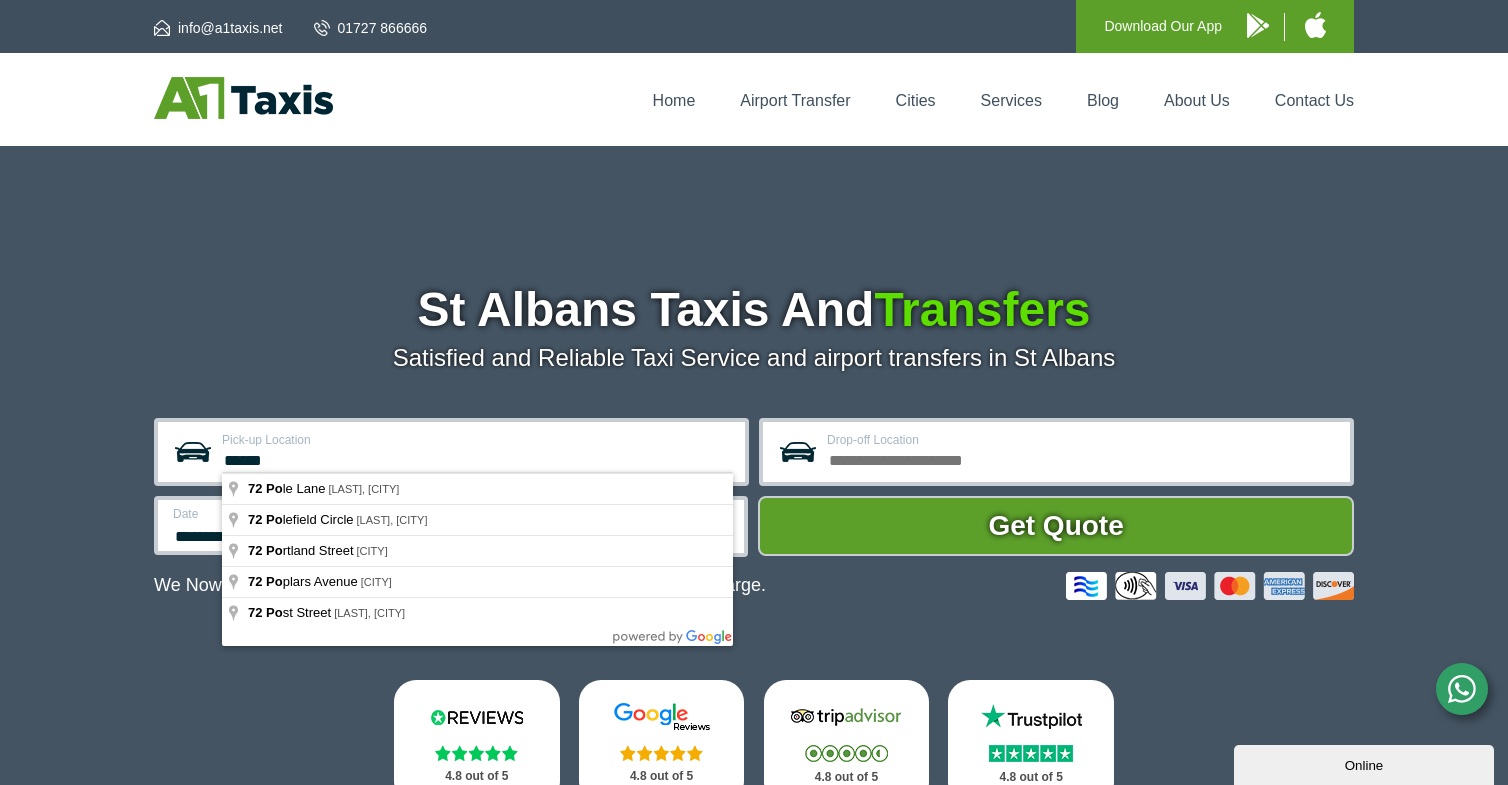 scroll, scrollTop: 0, scrollLeft: 0, axis: both 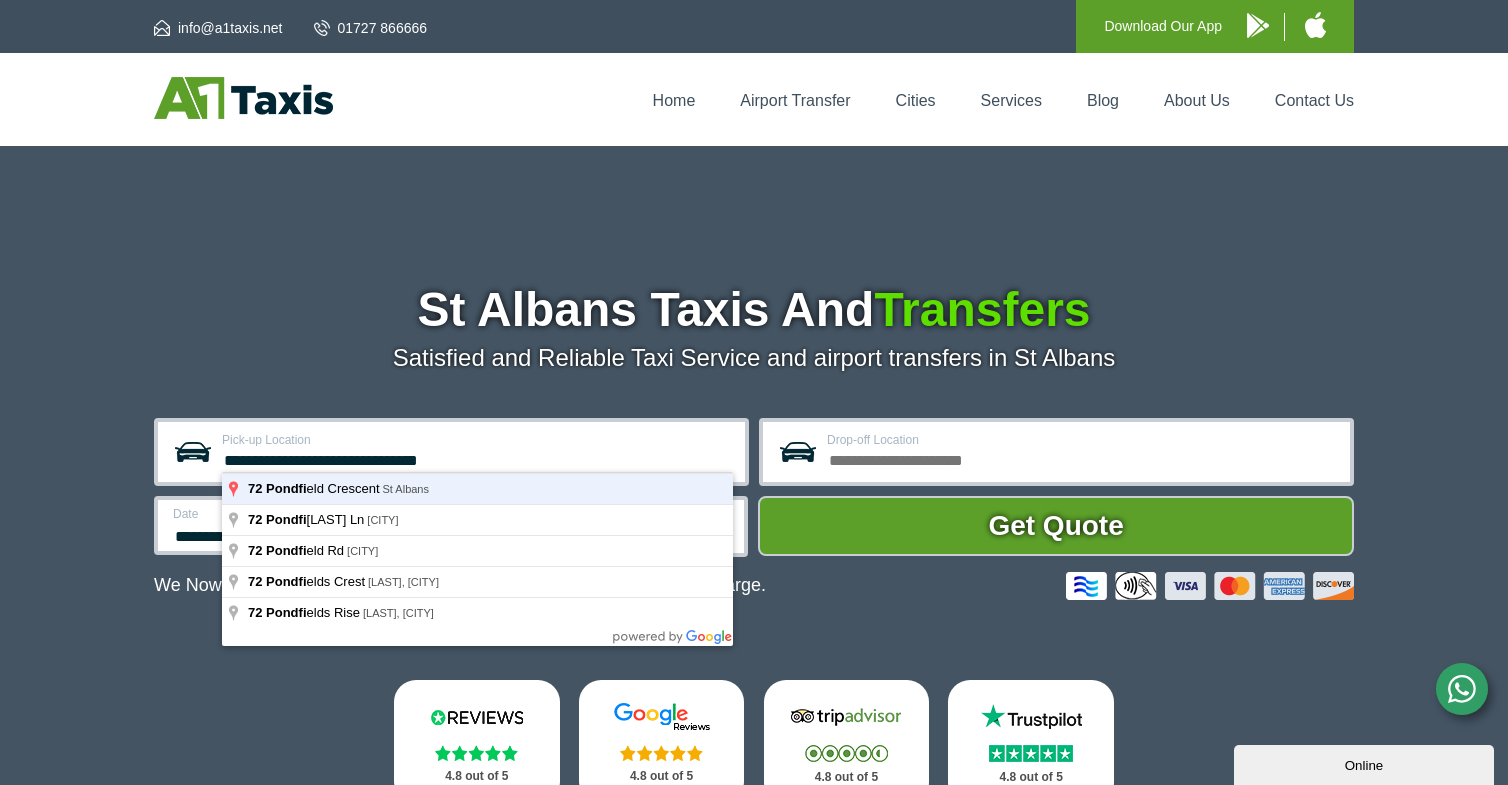 type on "**********" 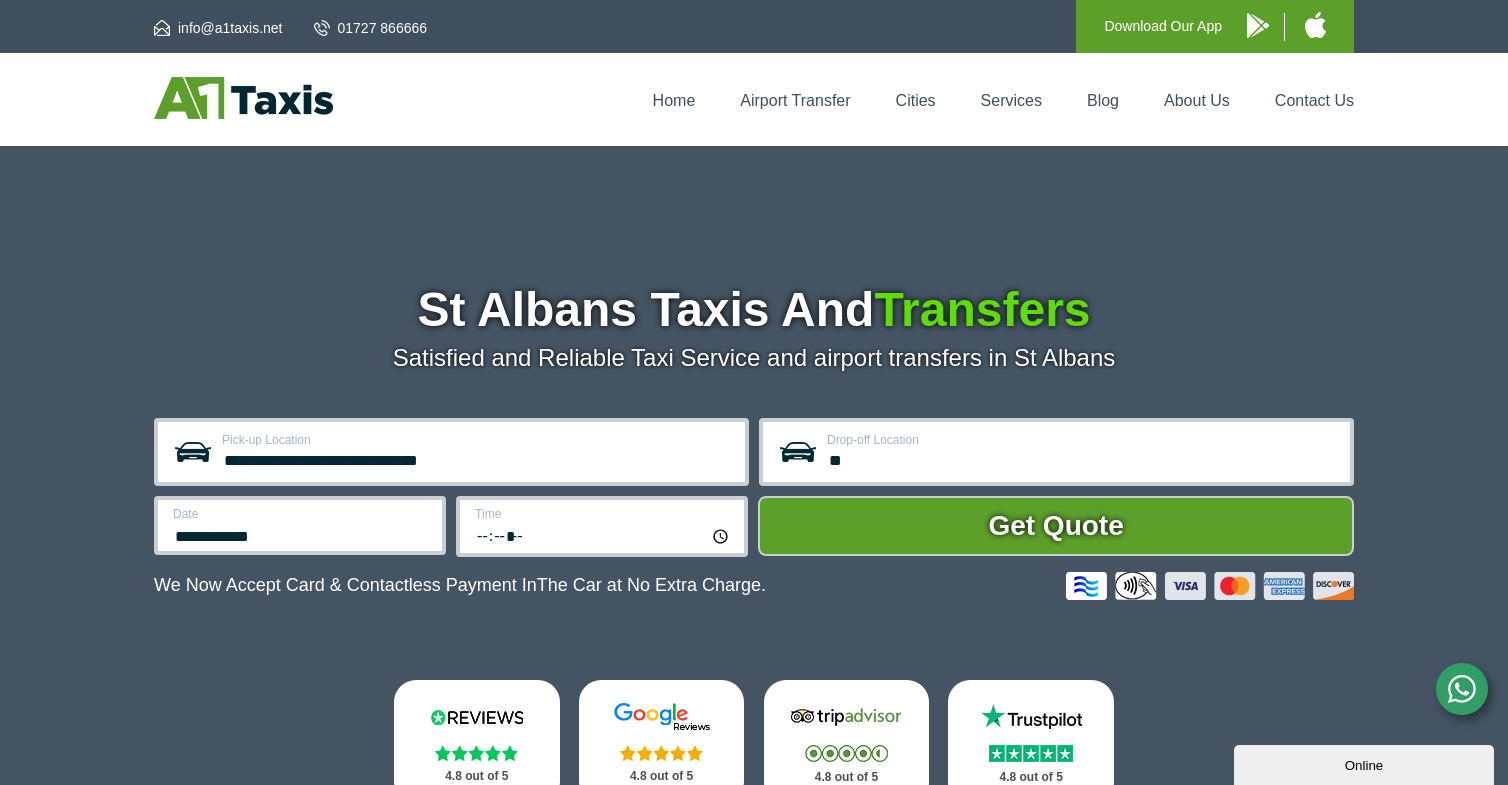 type on "*" 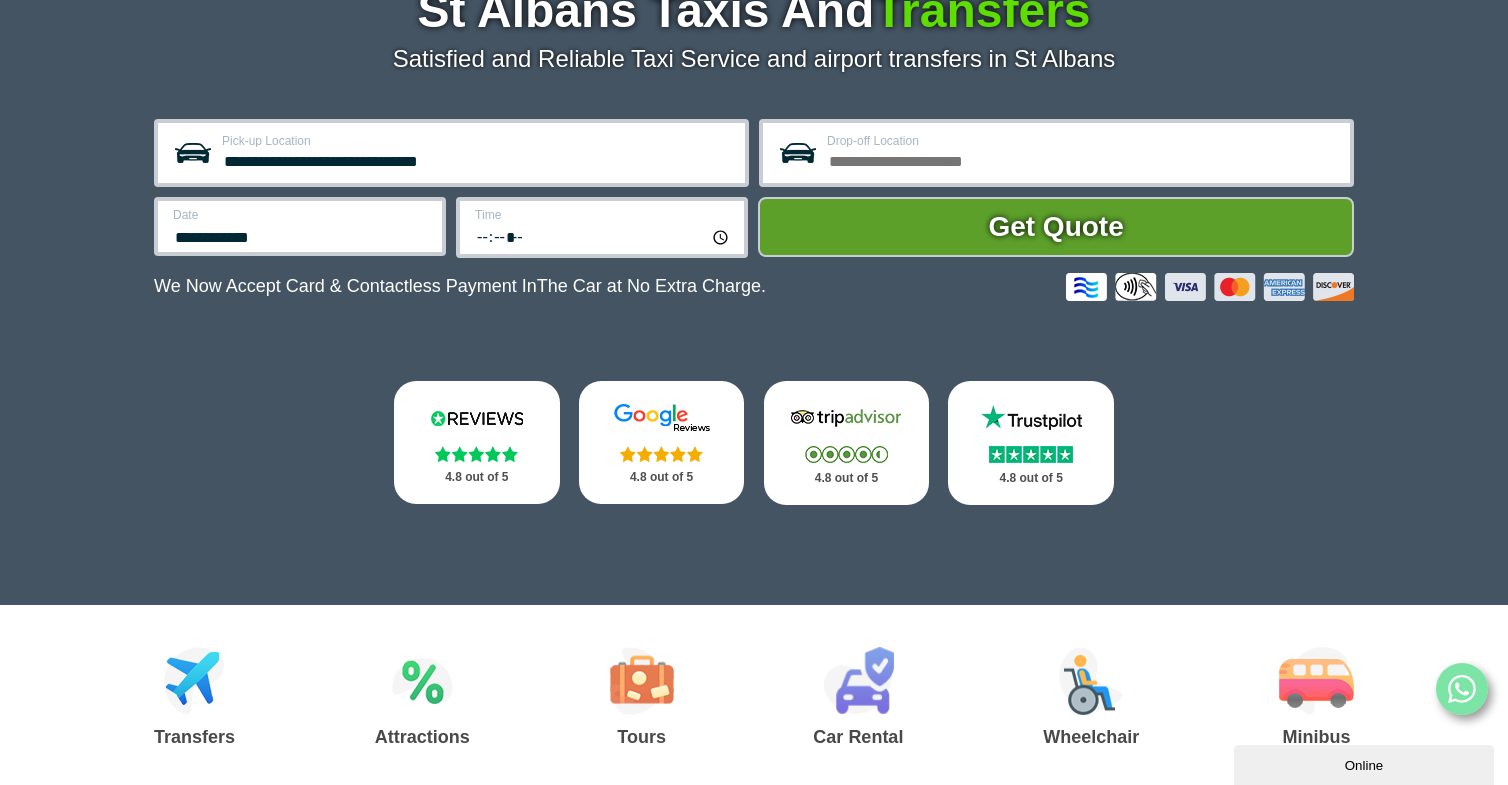 scroll, scrollTop: 300, scrollLeft: 0, axis: vertical 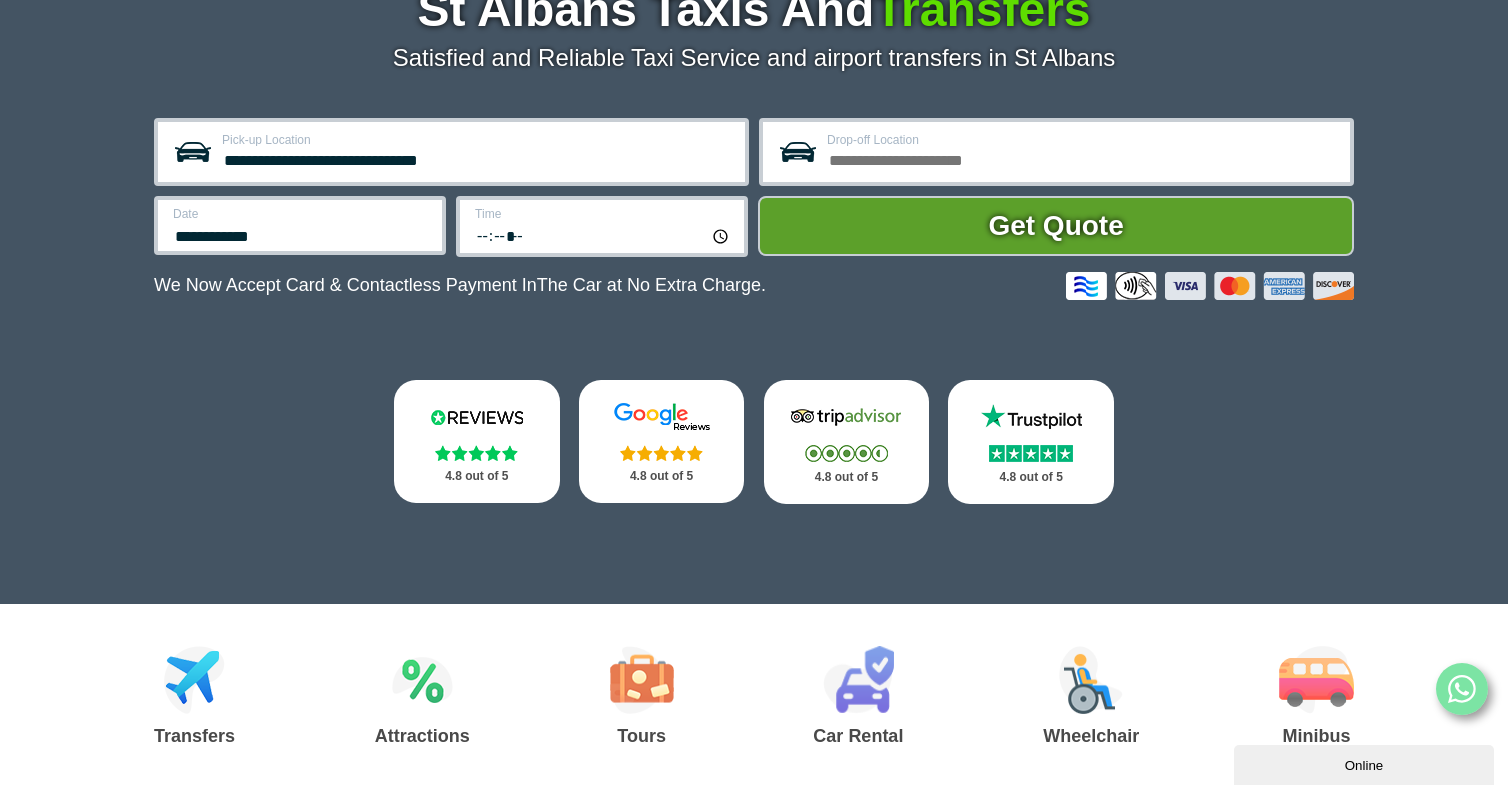 click on "4.8 out of 5" at bounding box center (662, 441) 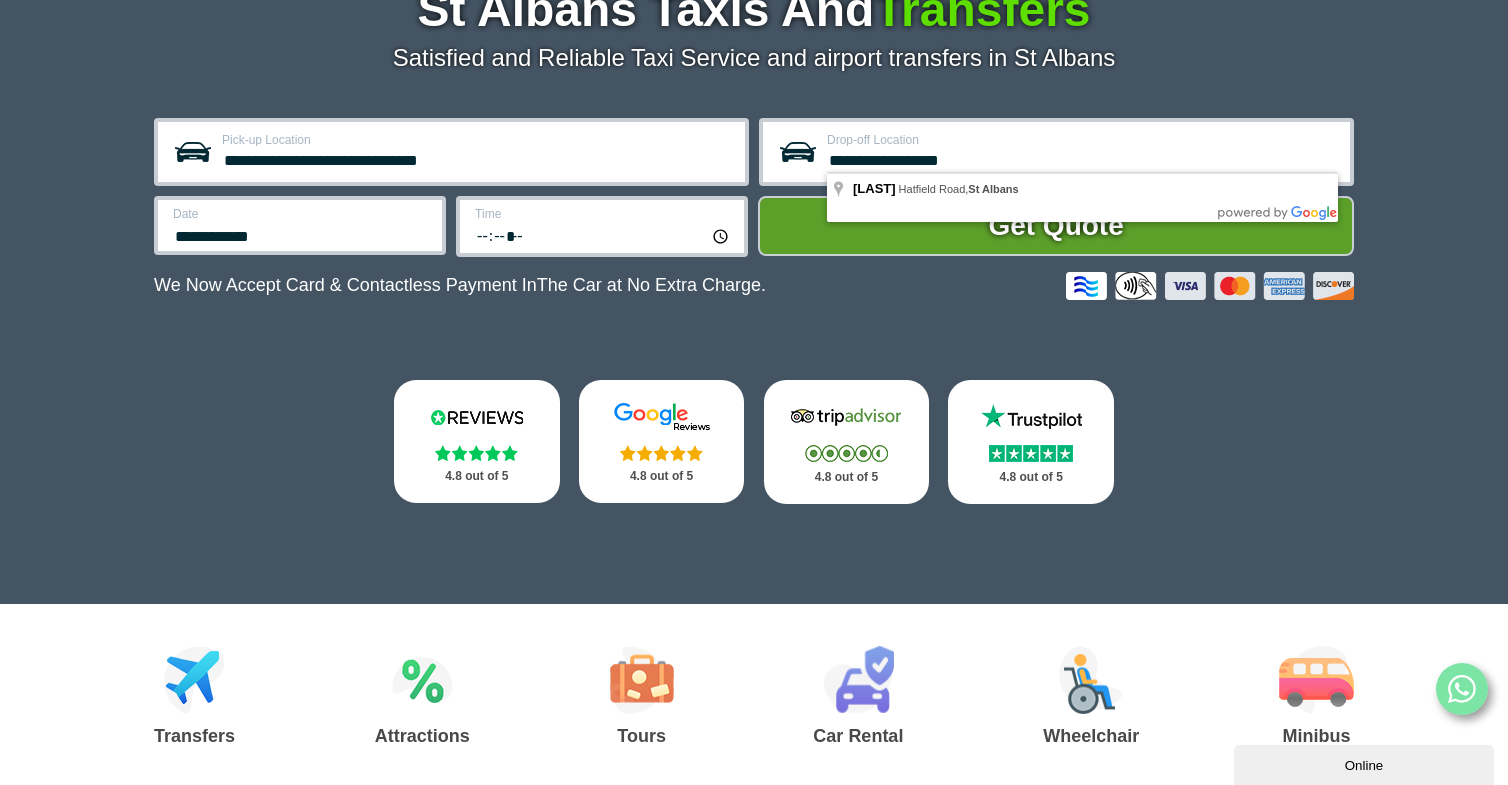 type on "**********" 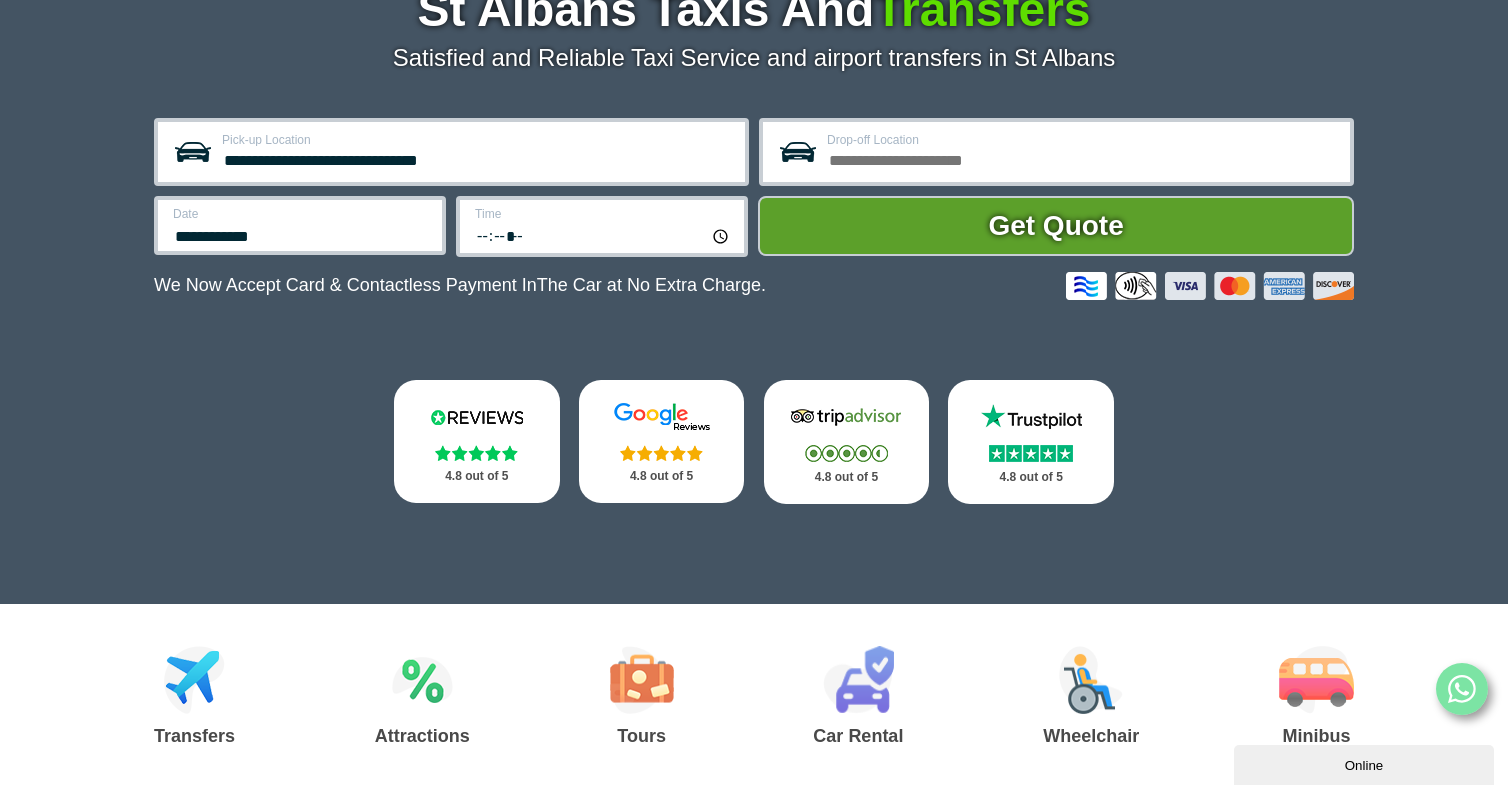 click on "Drop-off Location" at bounding box center [1082, 158] 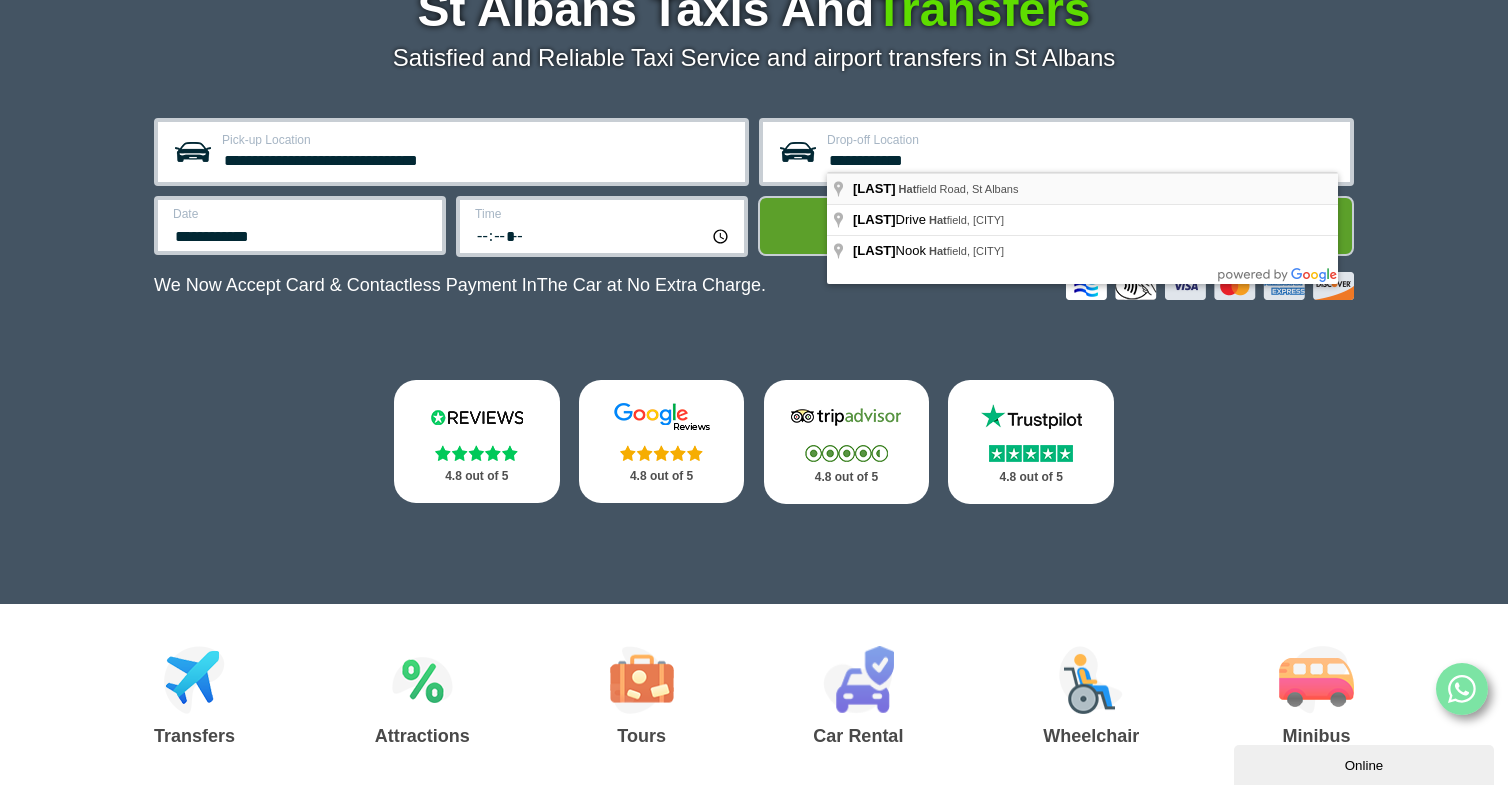 type on "**********" 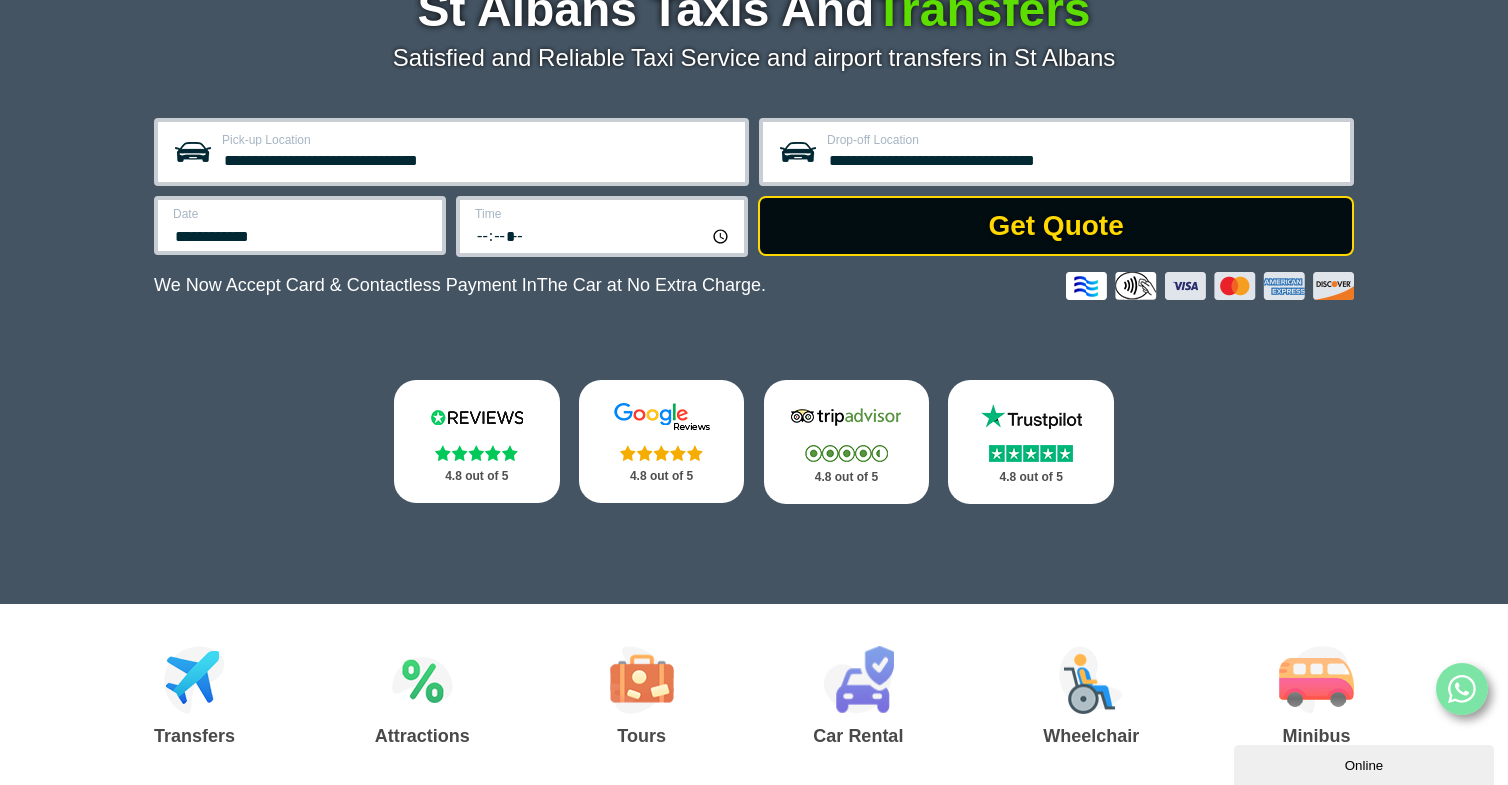 click on "Get Quote" at bounding box center [1056, 226] 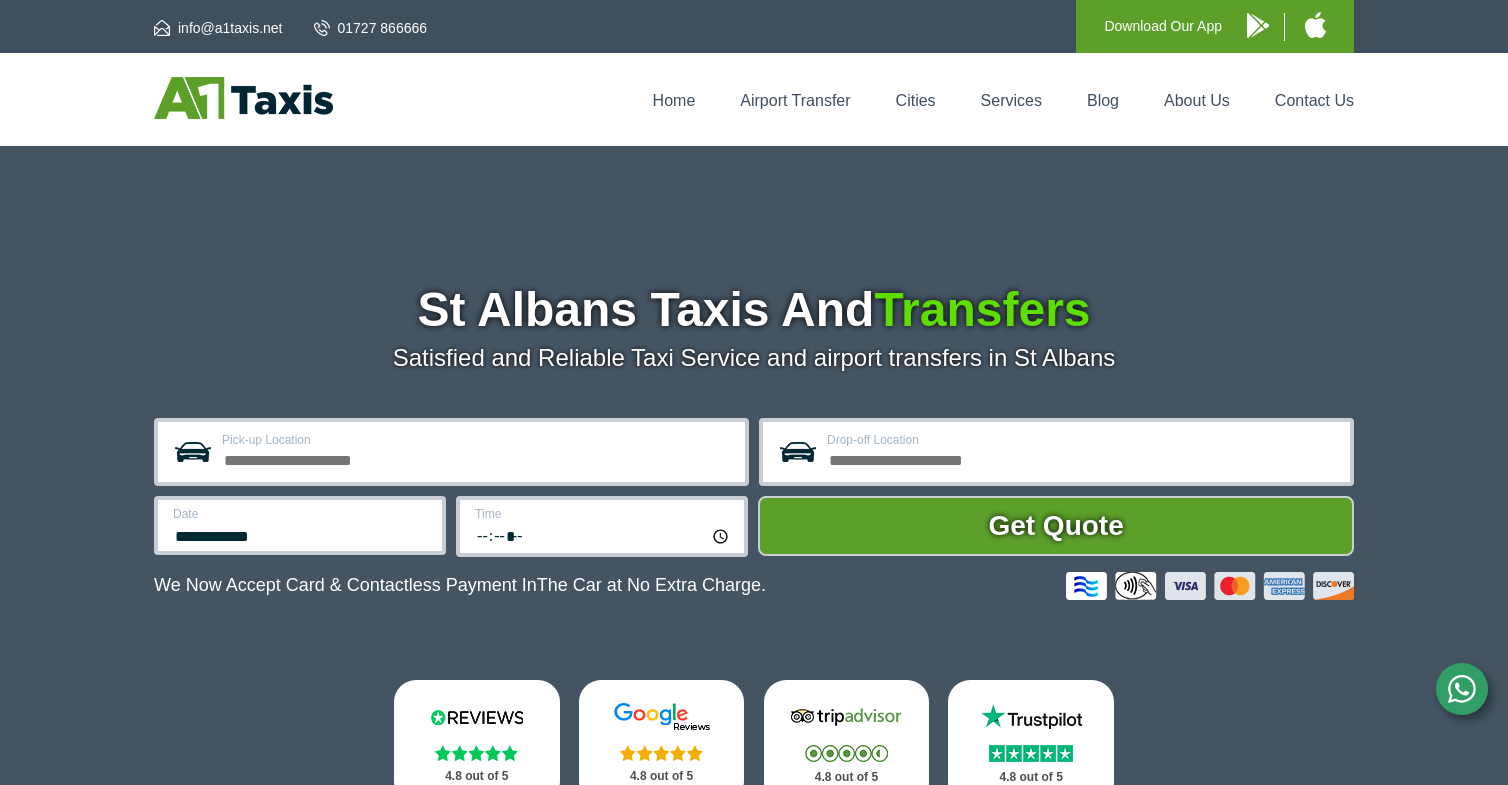 scroll, scrollTop: 0, scrollLeft: 0, axis: both 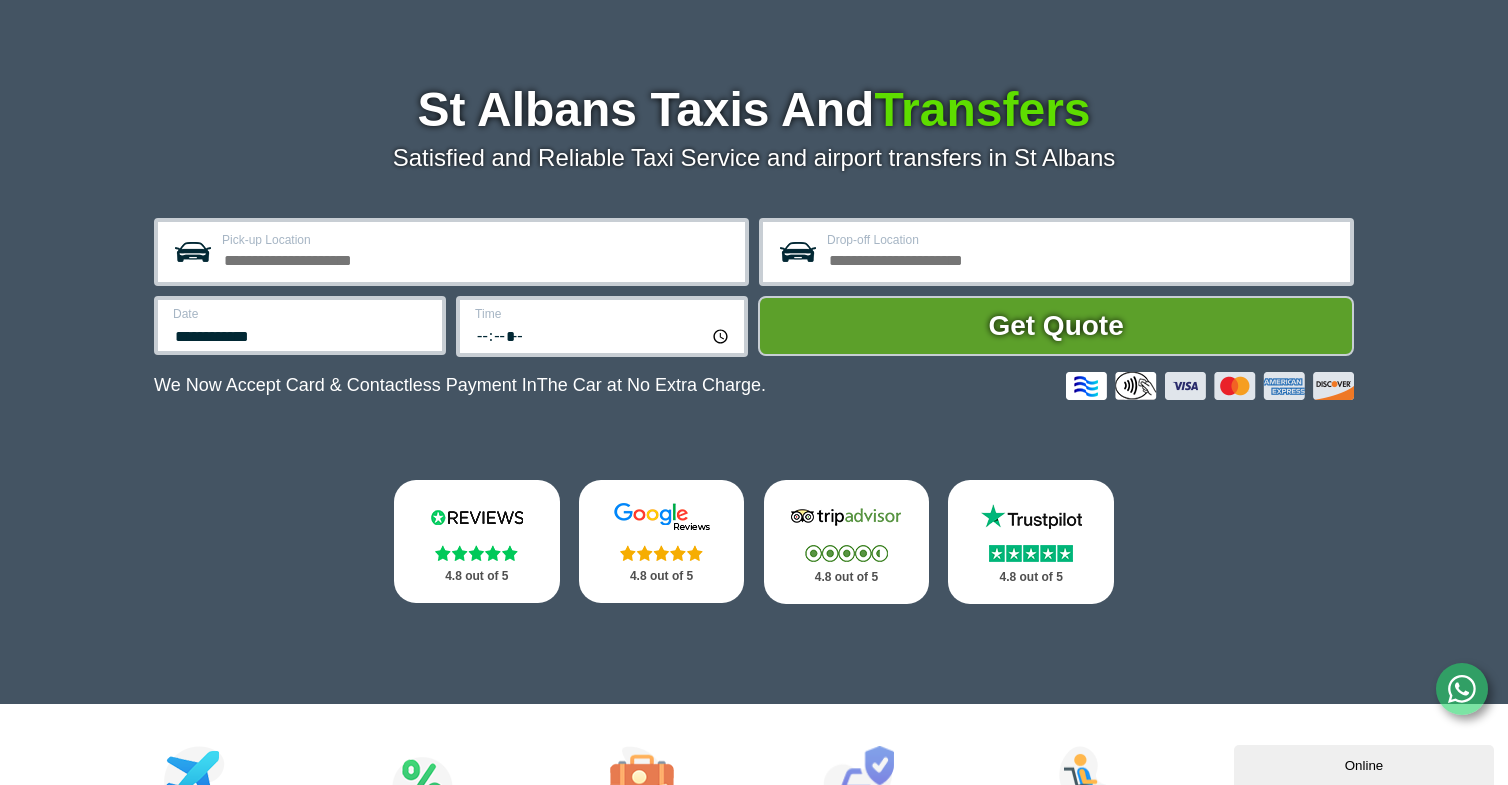 click at bounding box center (662, 517) 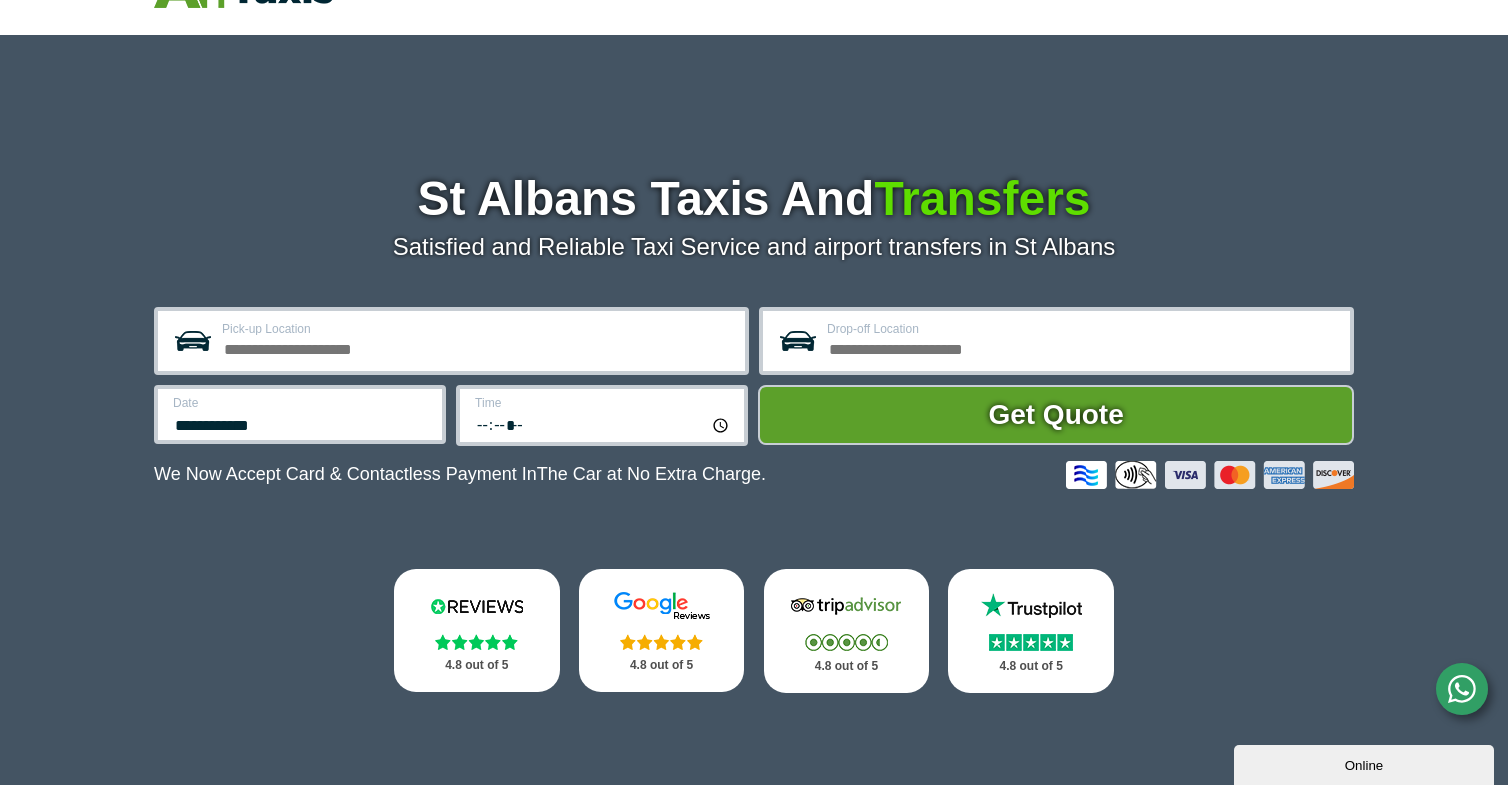 scroll, scrollTop: 0, scrollLeft: 0, axis: both 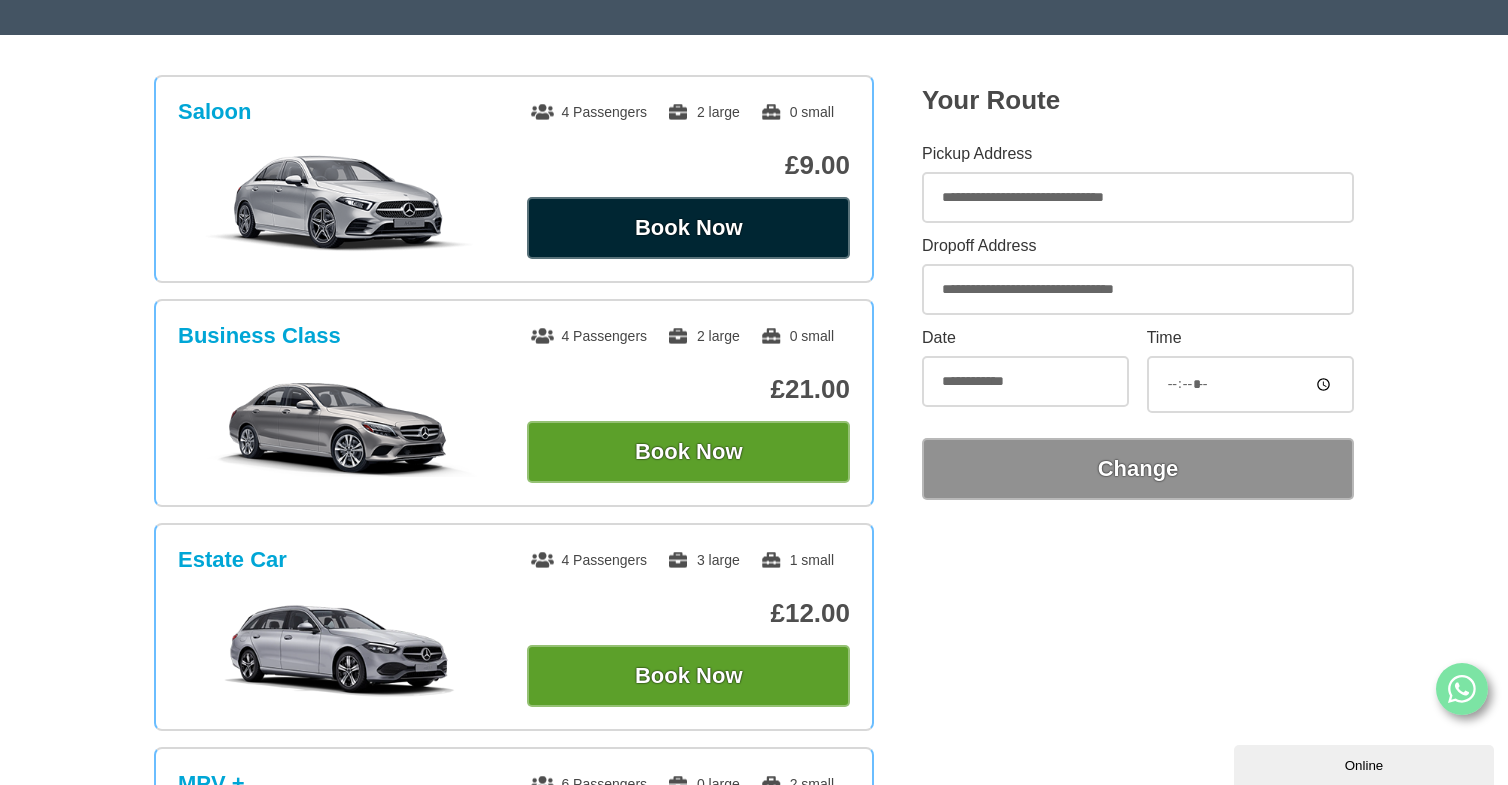 click on "Book Now" at bounding box center [688, 228] 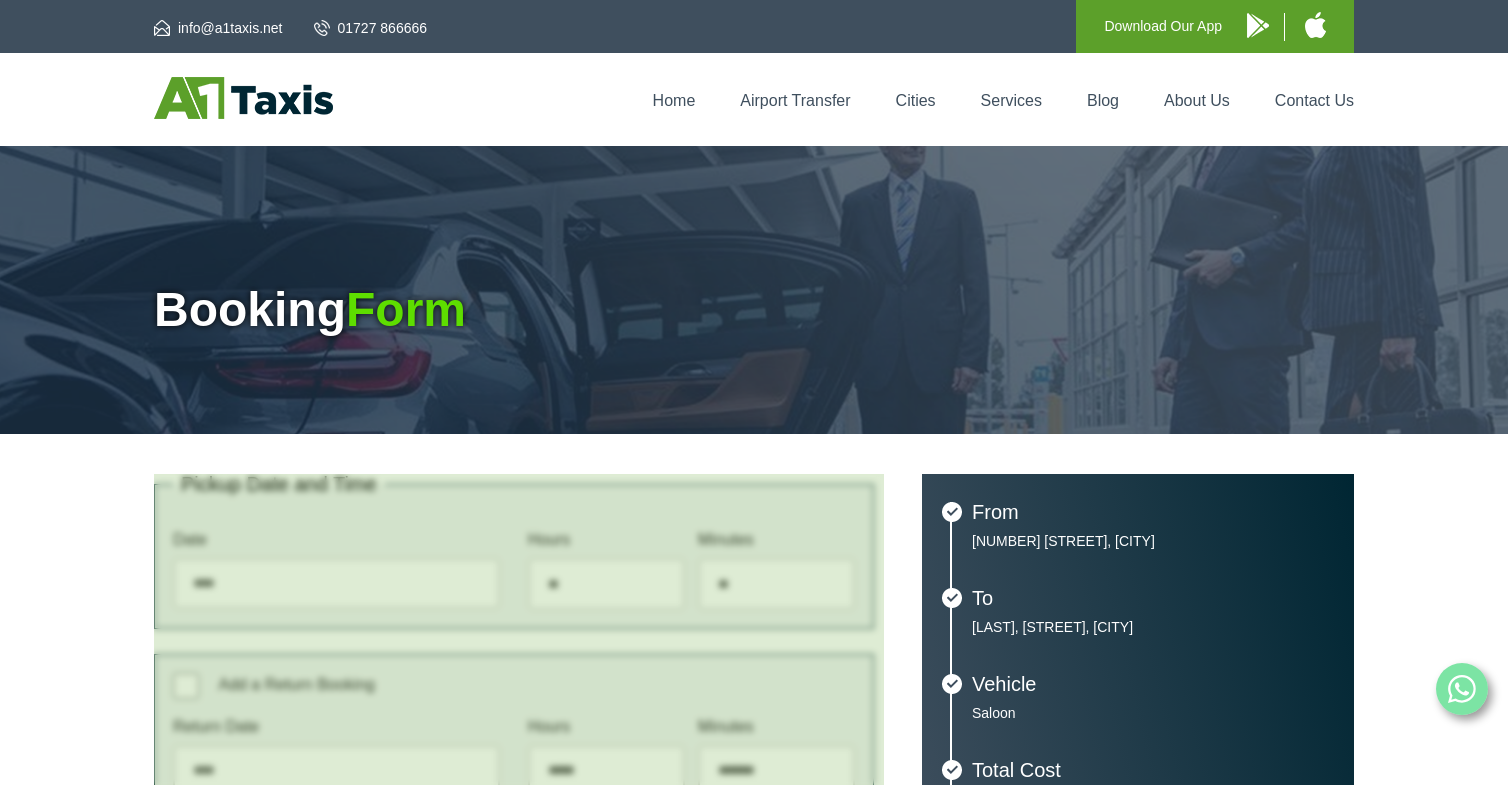 scroll, scrollTop: 0, scrollLeft: 0, axis: both 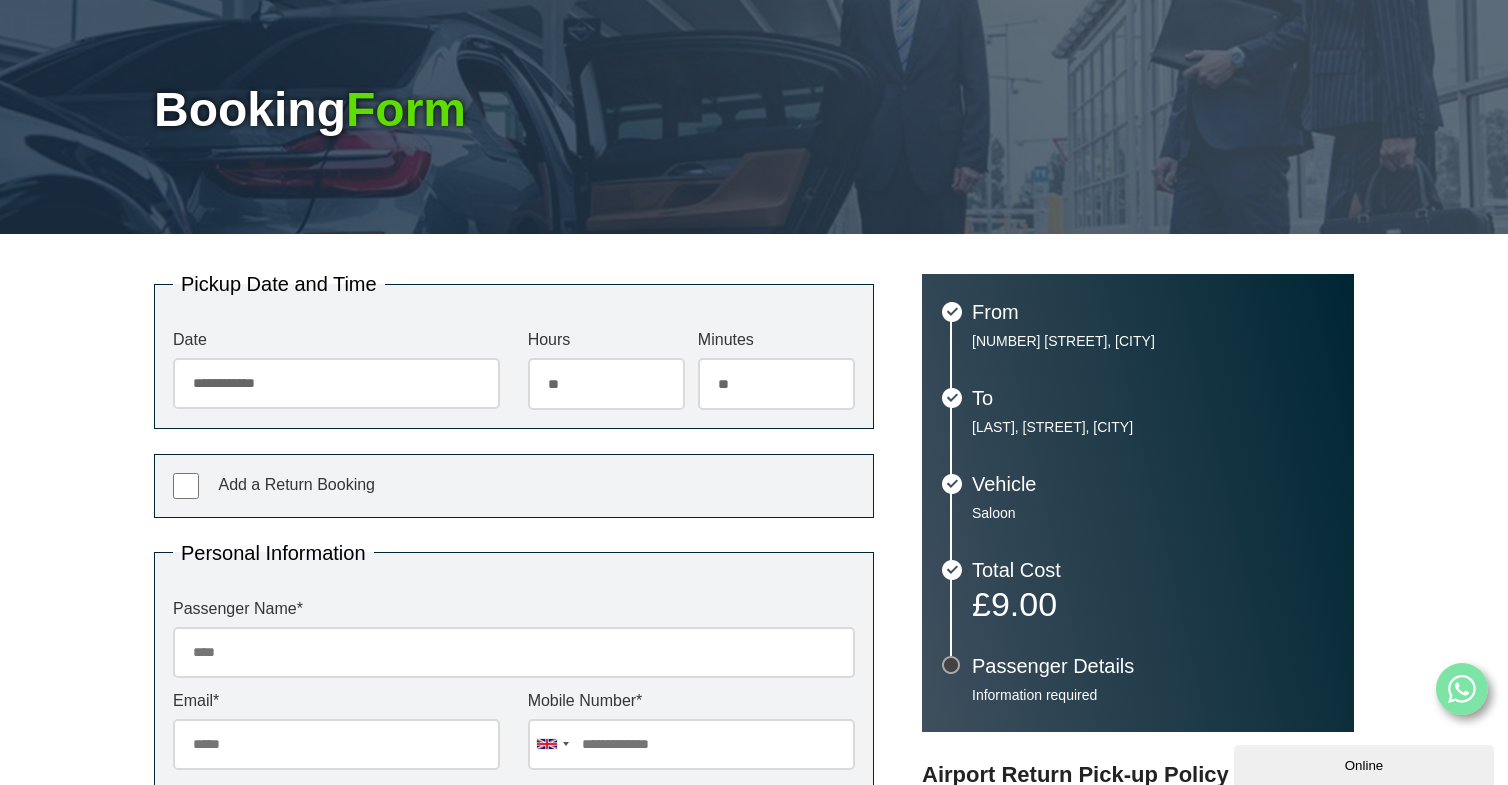click on "**
**
**
**
**
**
**
**
** ** ** ** ** ** ** ** ** ** ** ** ** ** **" at bounding box center [606, 384] 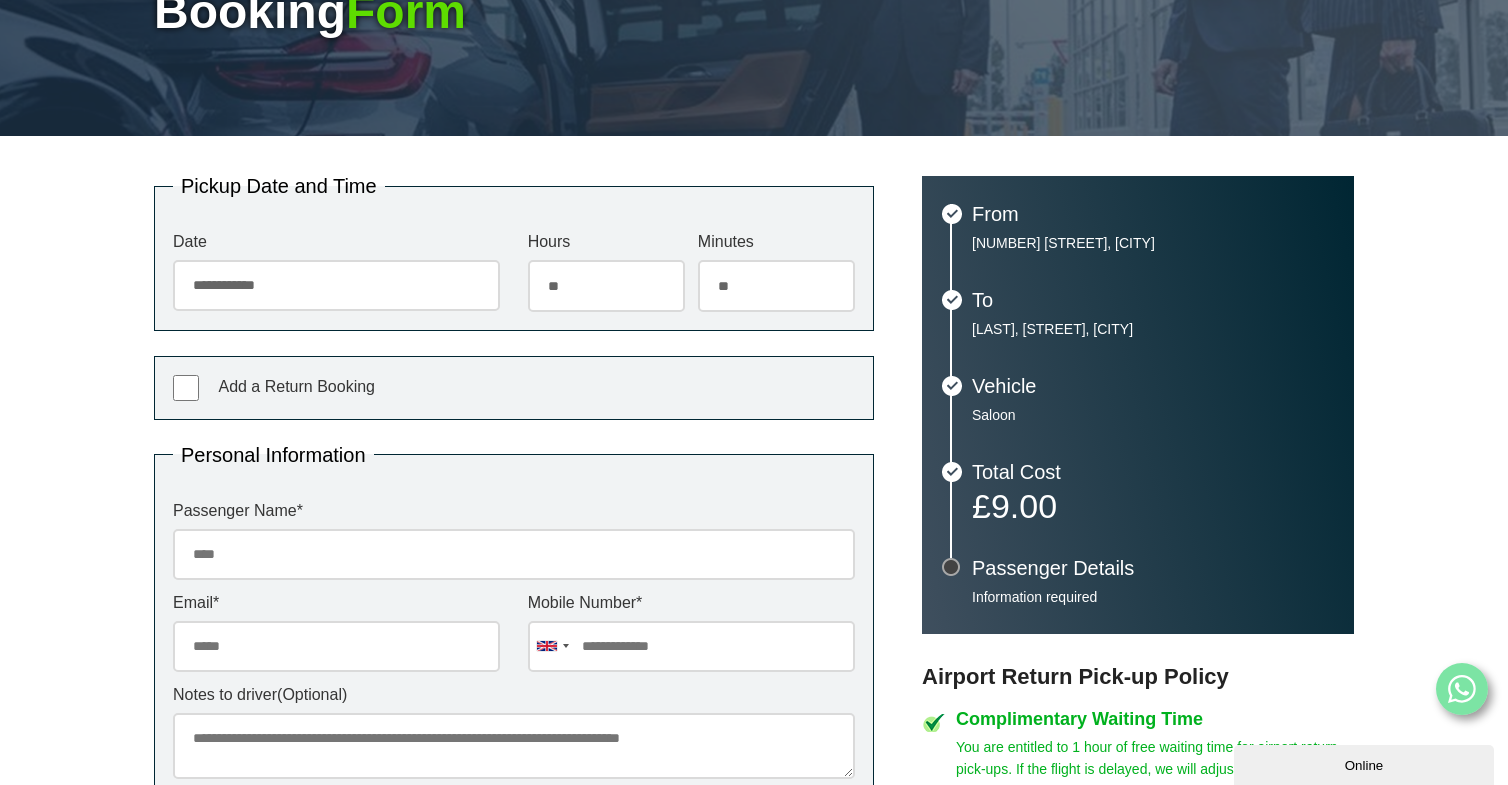 scroll, scrollTop: 300, scrollLeft: 0, axis: vertical 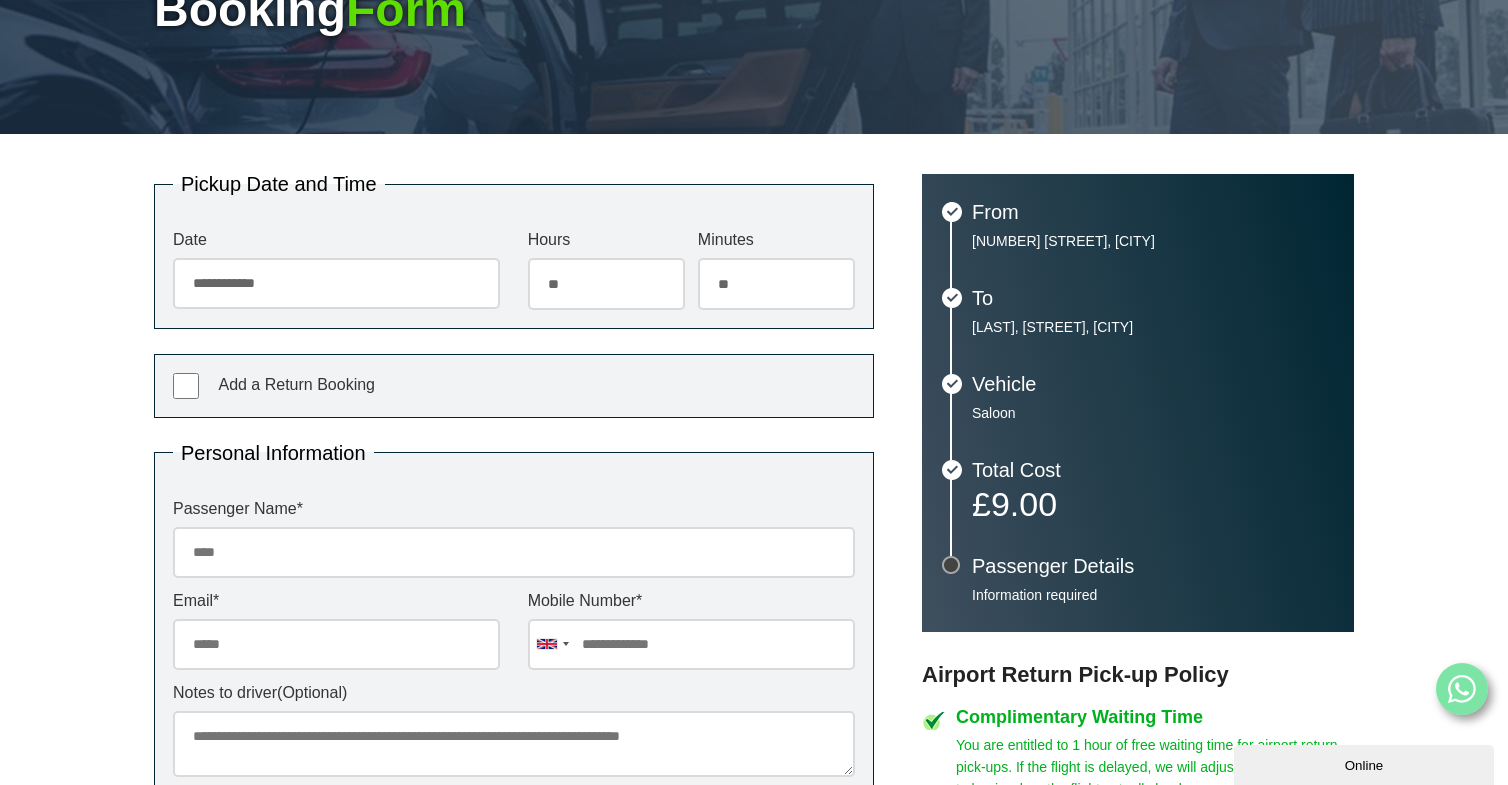 click on "Passenger Name  *" at bounding box center (514, 552) 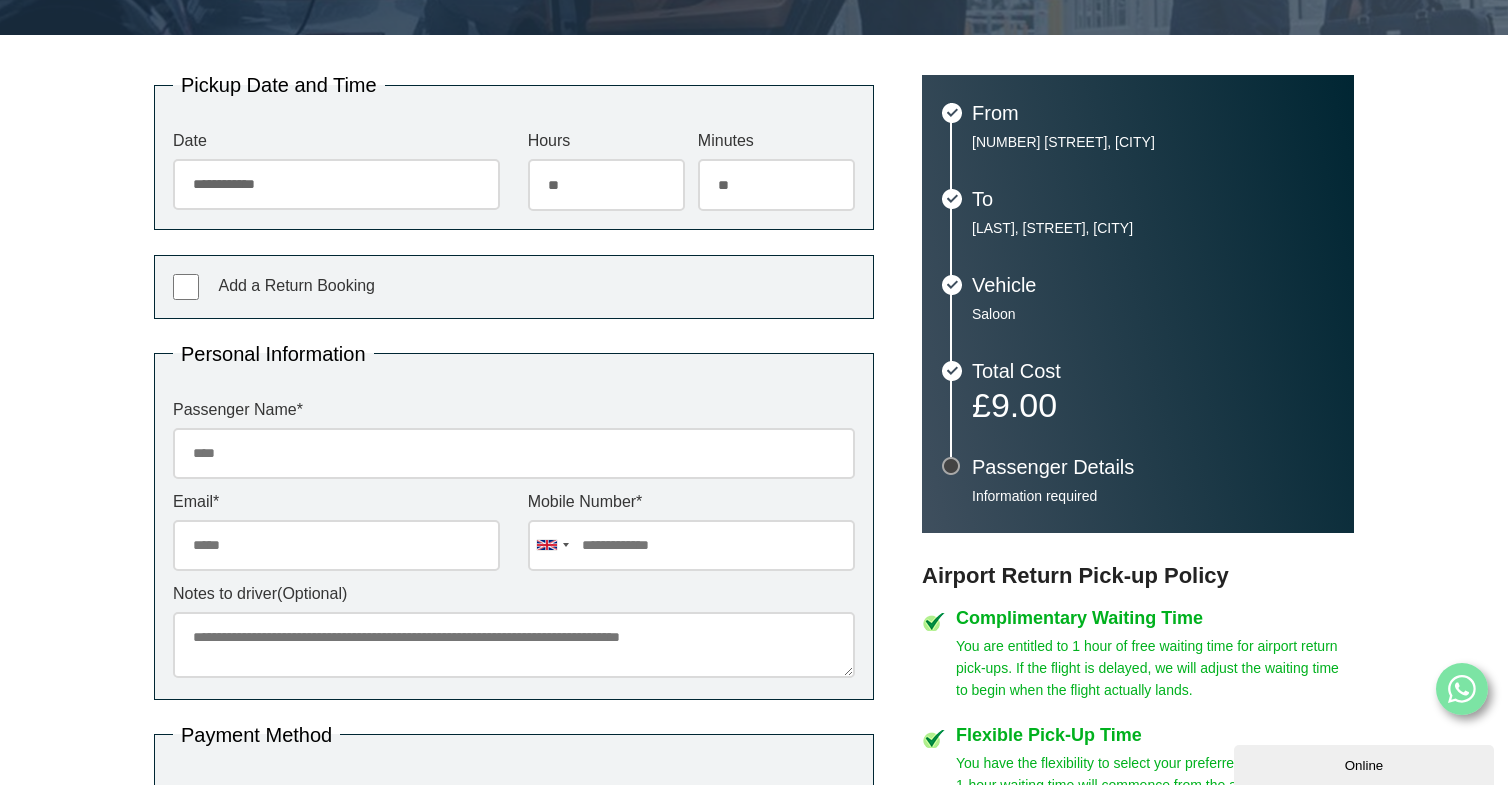 scroll, scrollTop: 400, scrollLeft: 0, axis: vertical 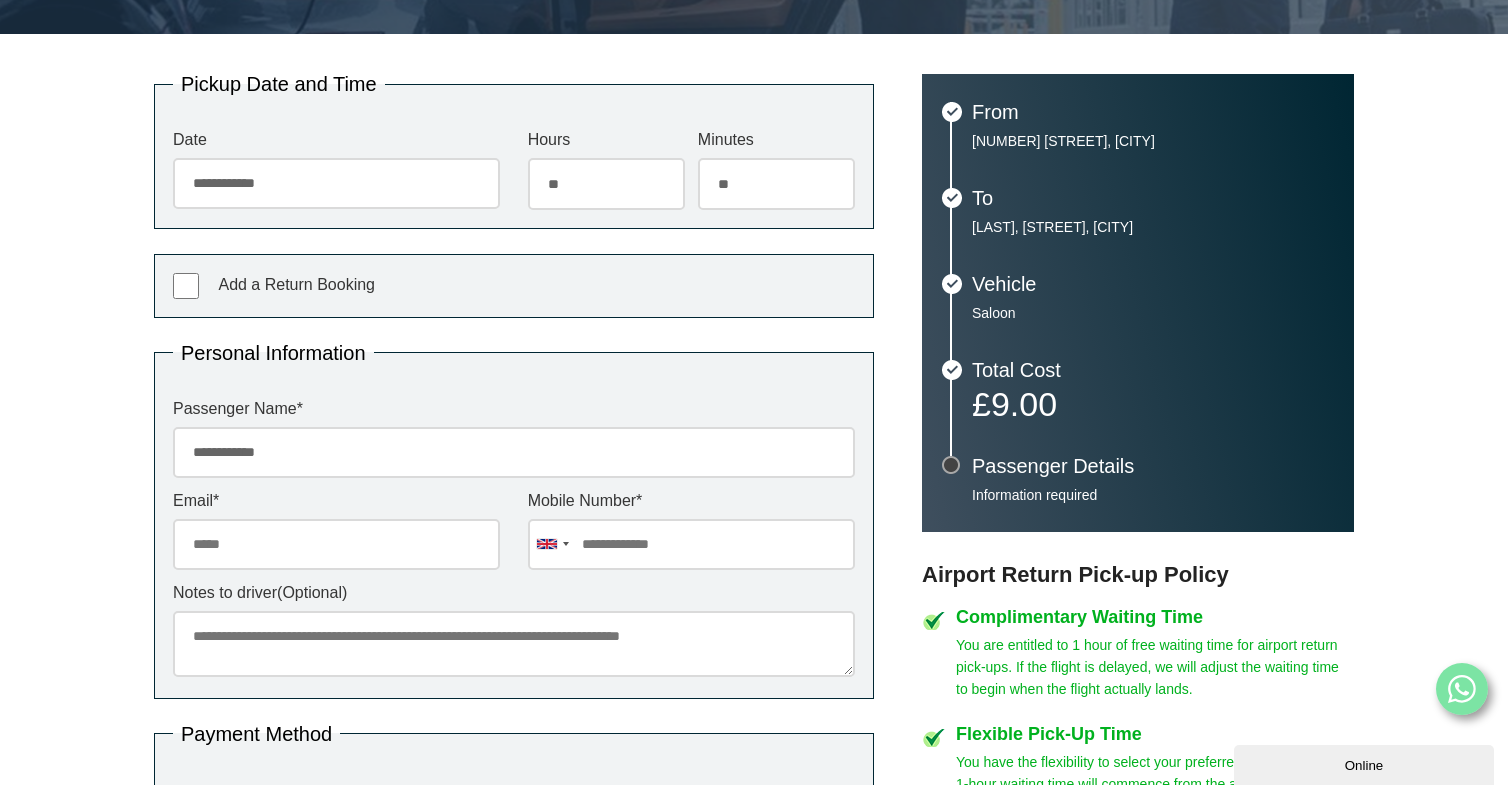 type on "**********" 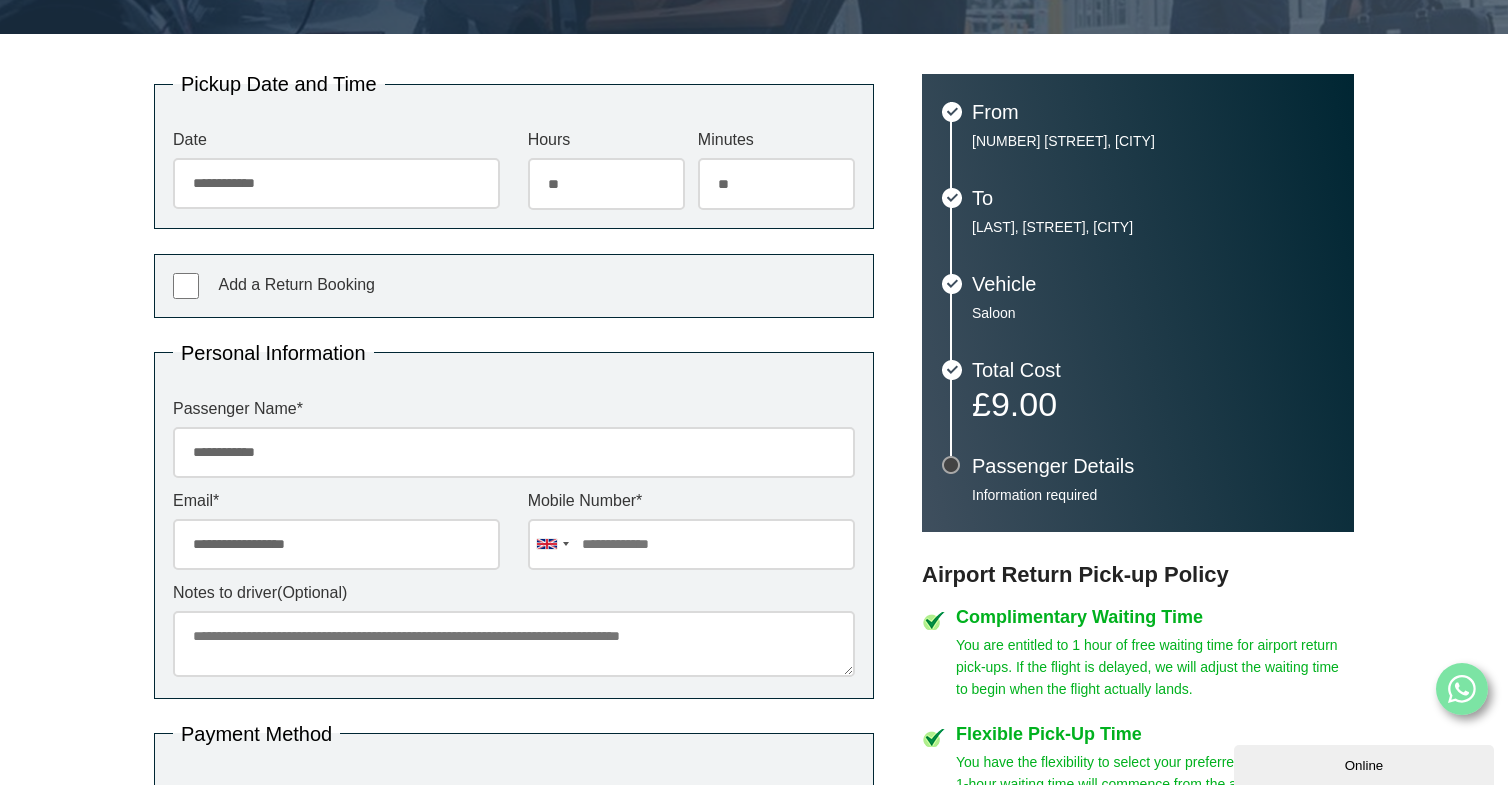 type on "**********" 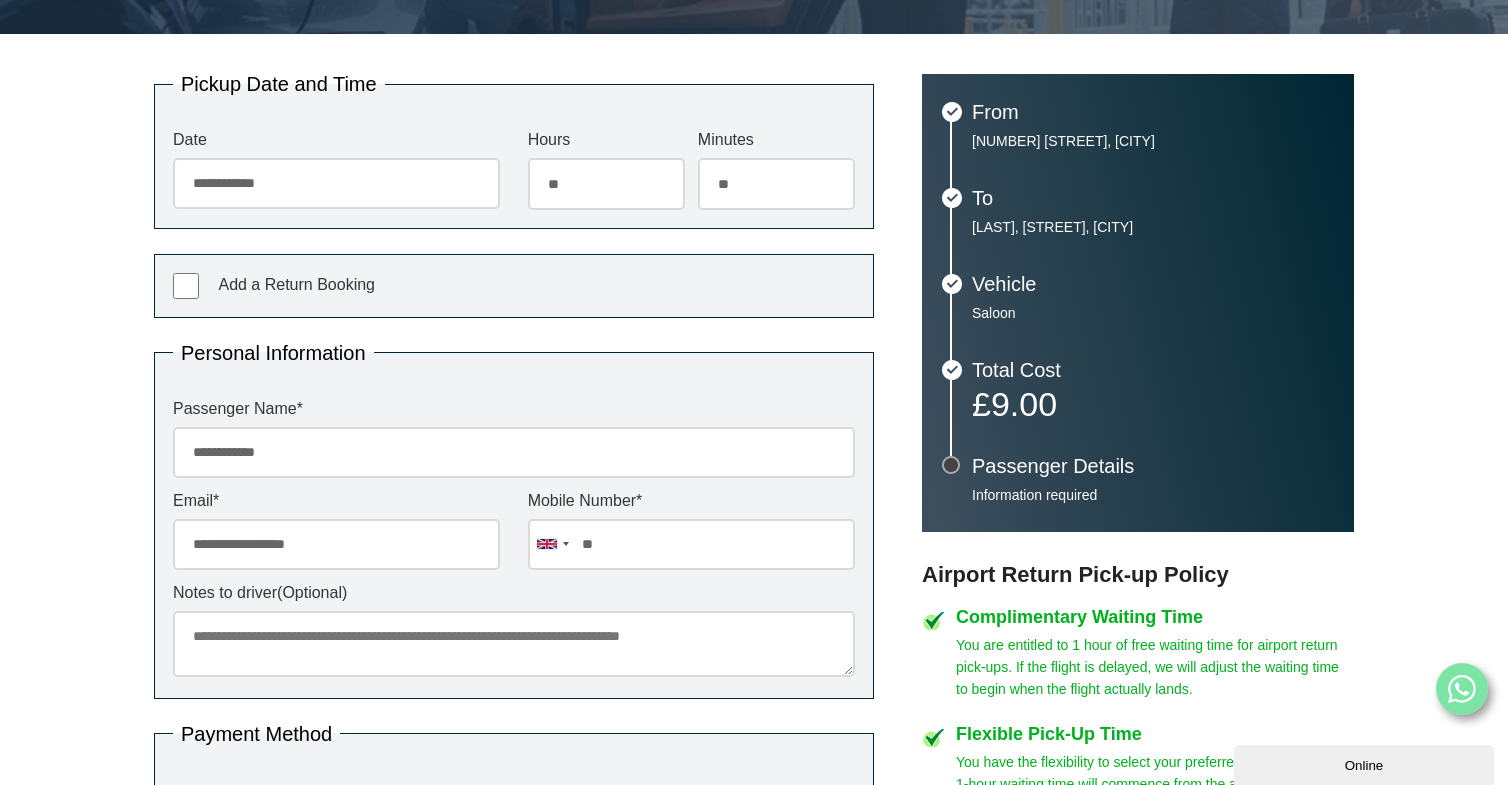 type on "*" 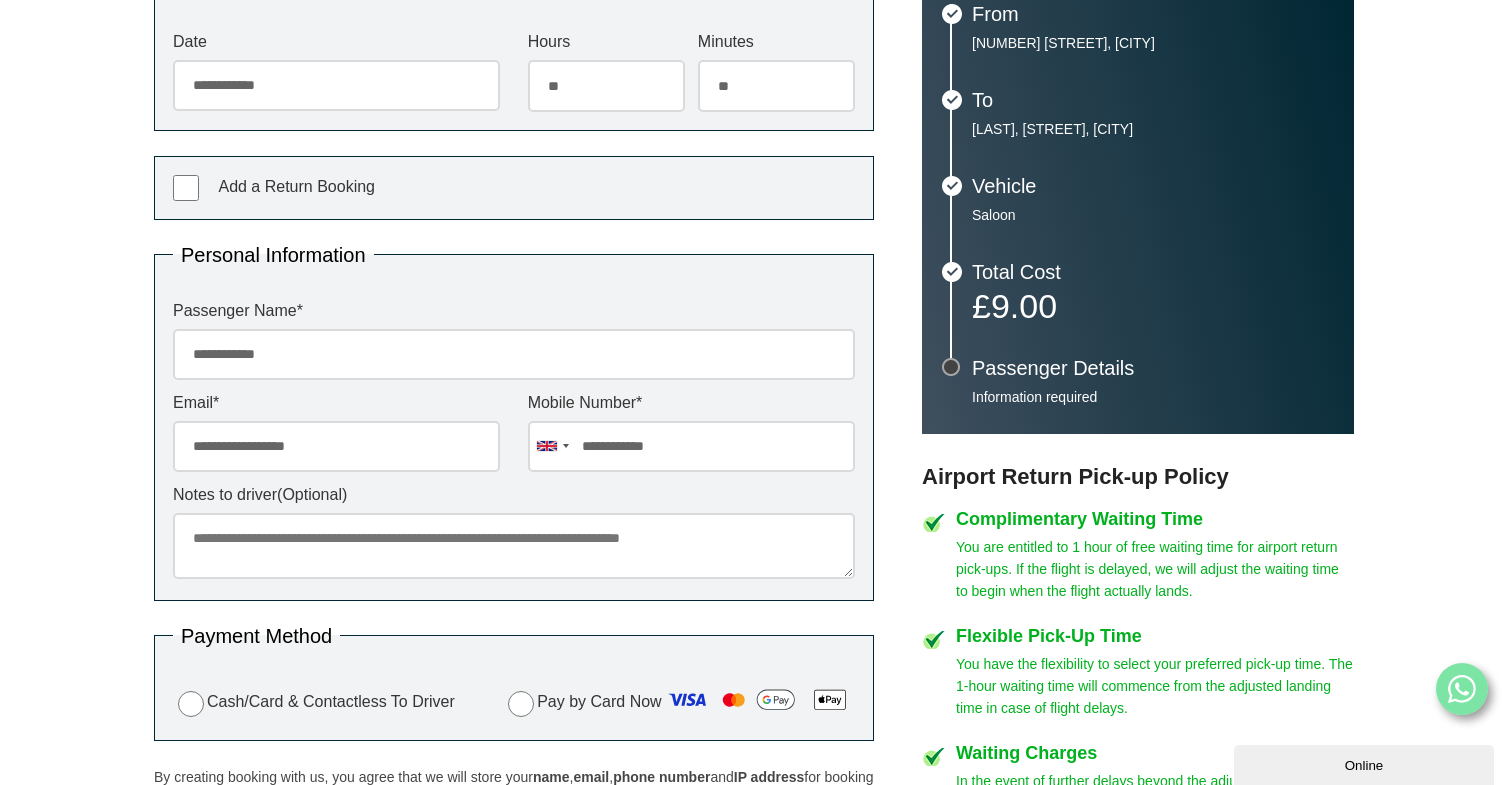 scroll, scrollTop: 500, scrollLeft: 0, axis: vertical 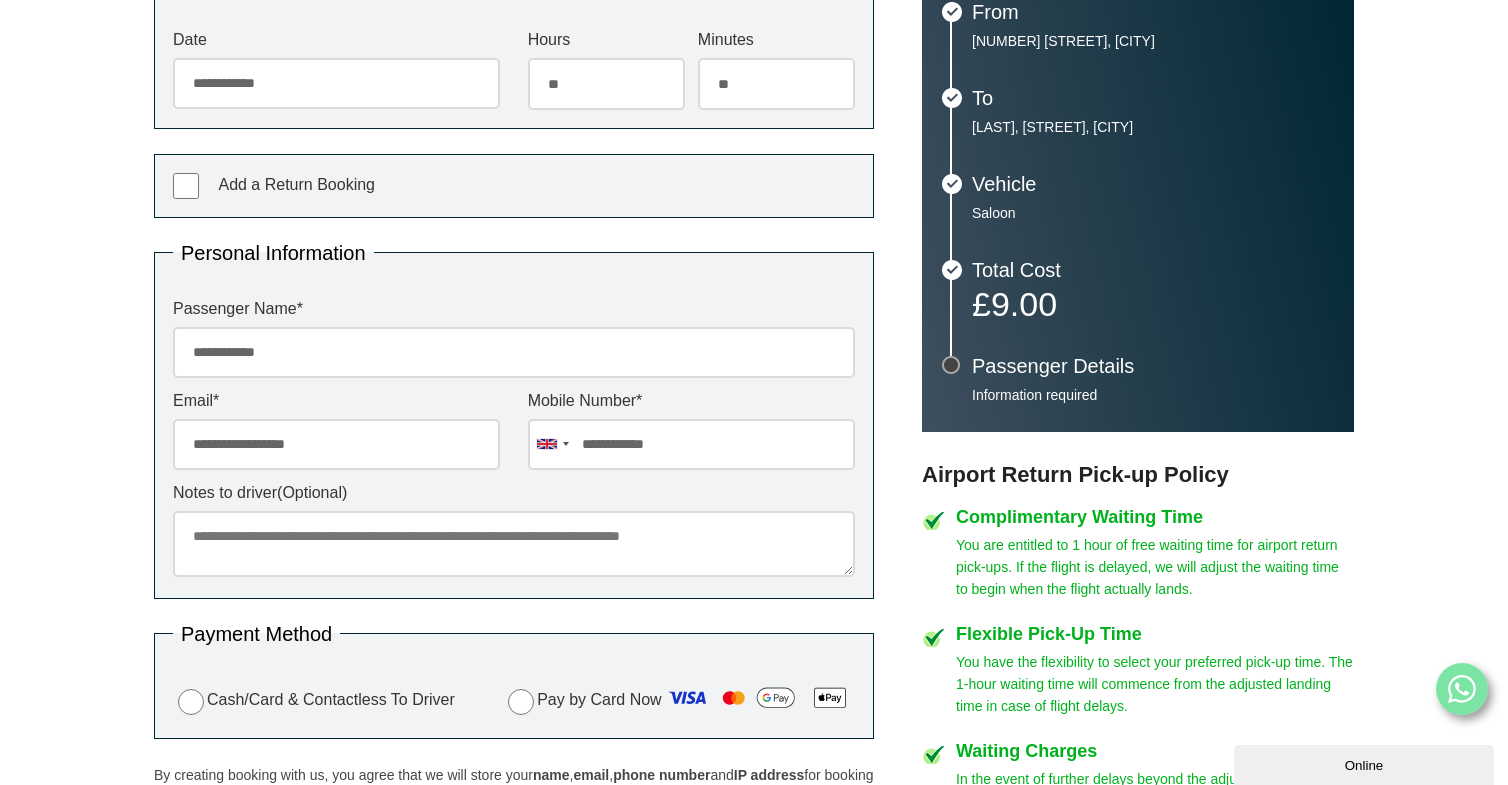 type on "**********" 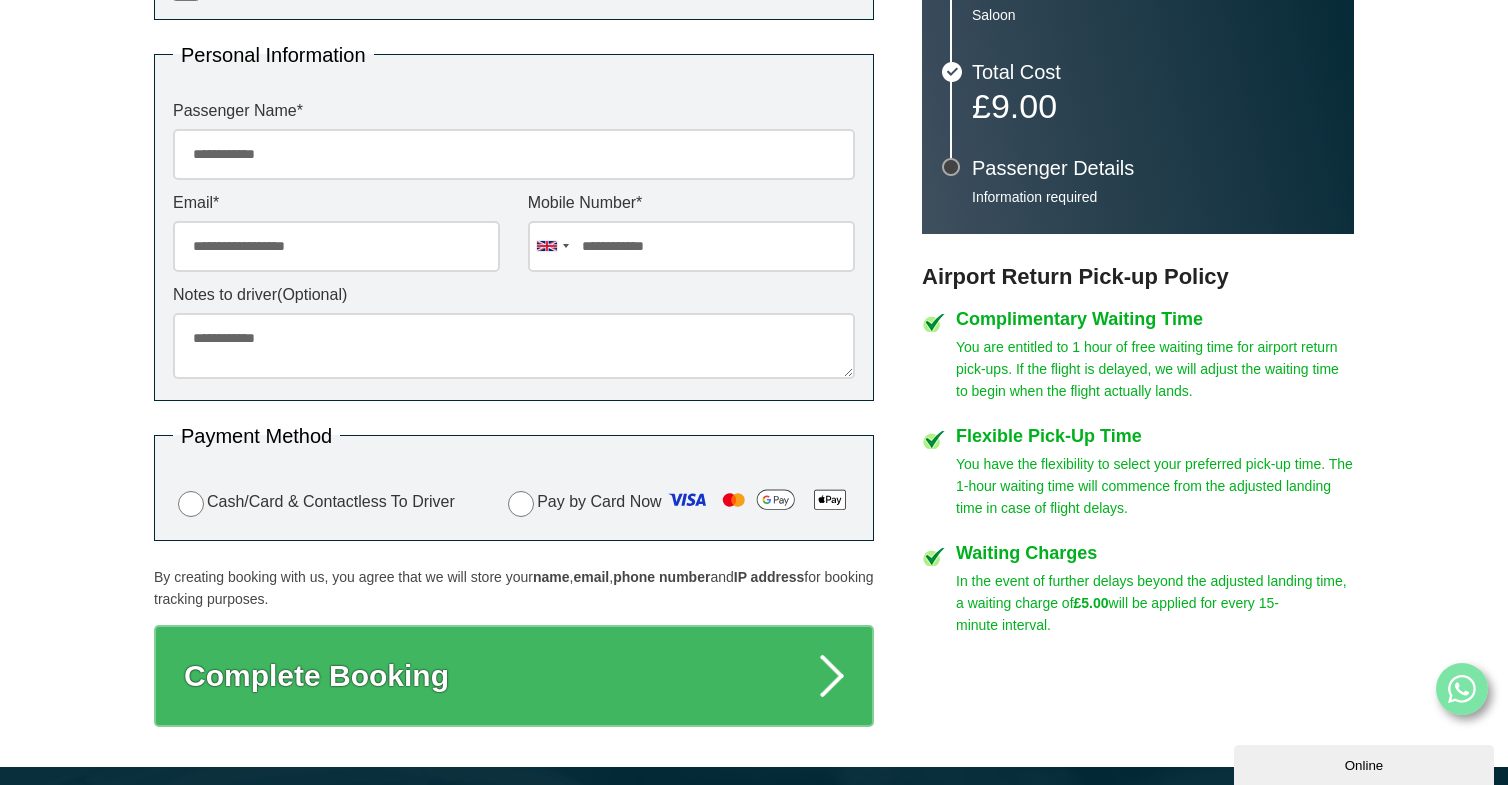 scroll, scrollTop: 700, scrollLeft: 0, axis: vertical 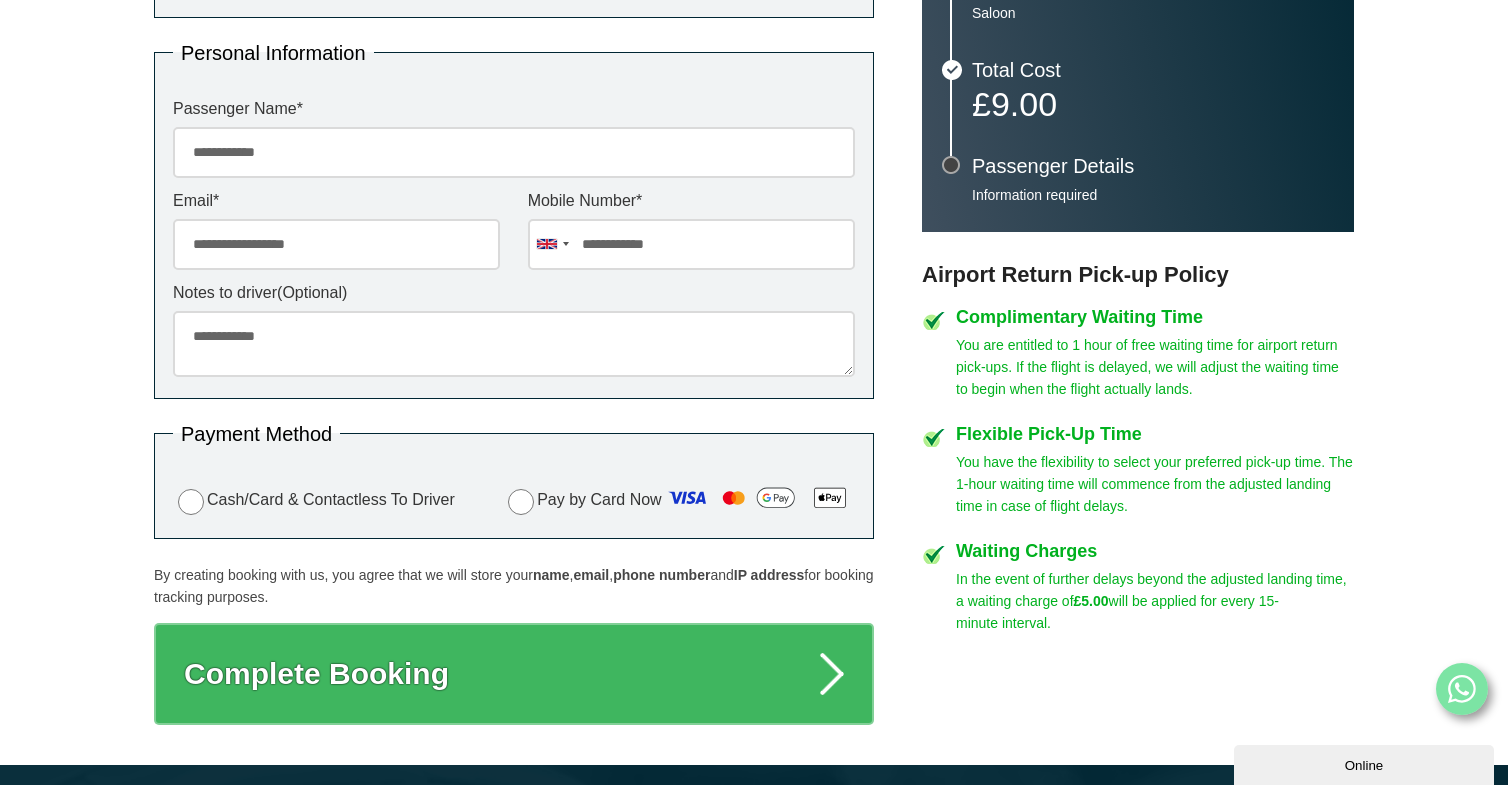 type on "**********" 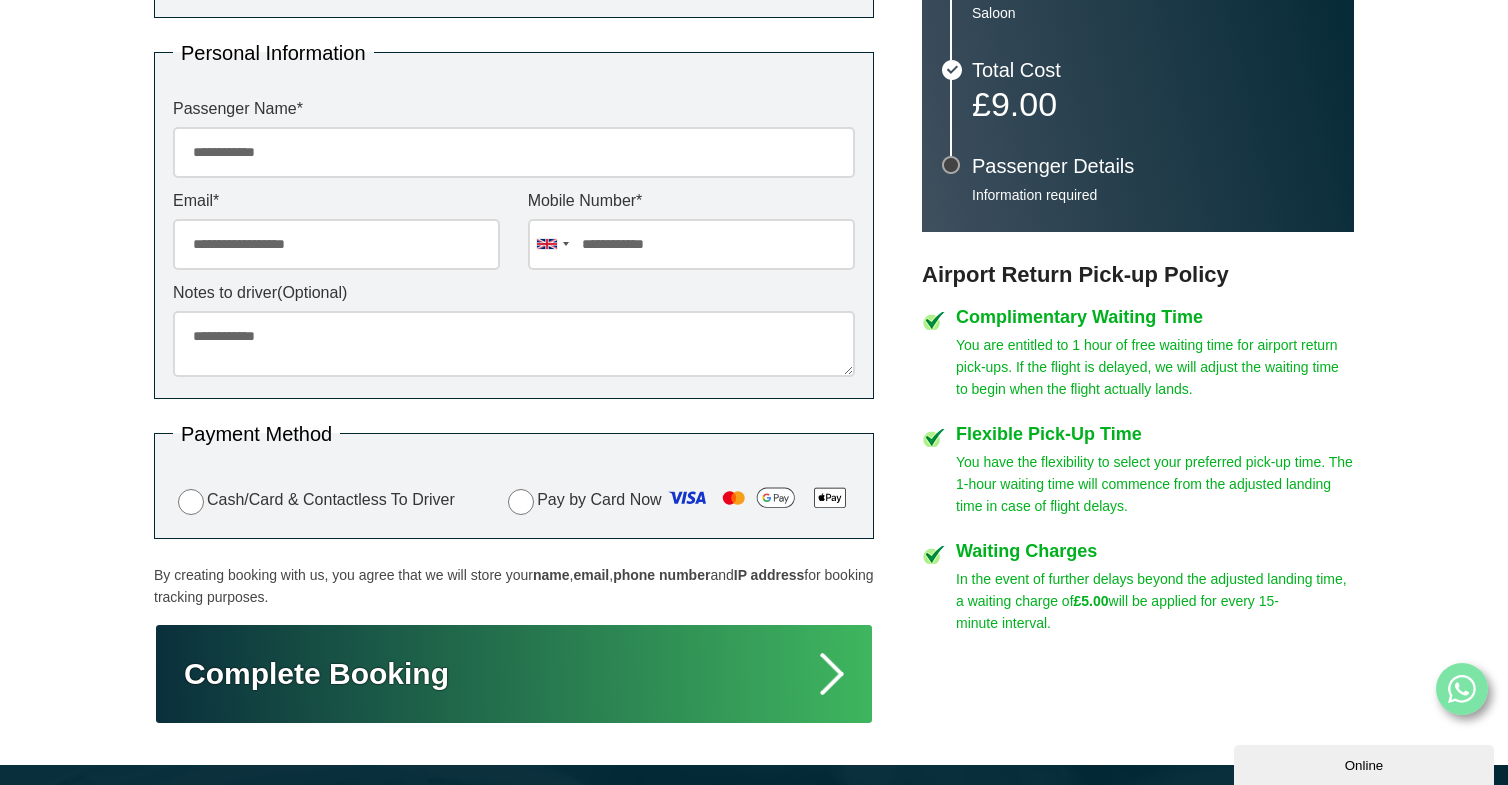 click on "Complete Booking" at bounding box center [514, 674] 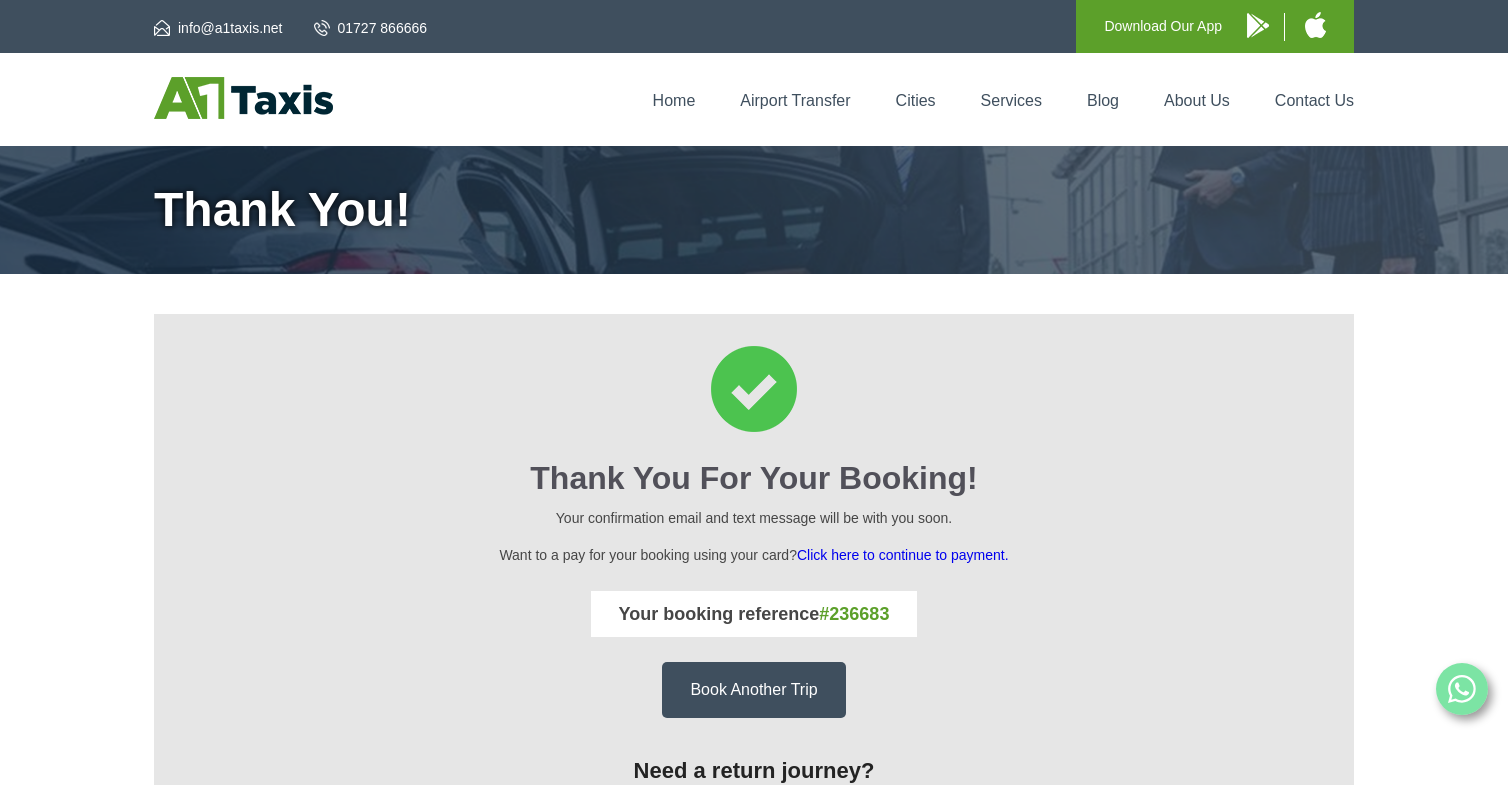 scroll, scrollTop: 0, scrollLeft: 0, axis: both 